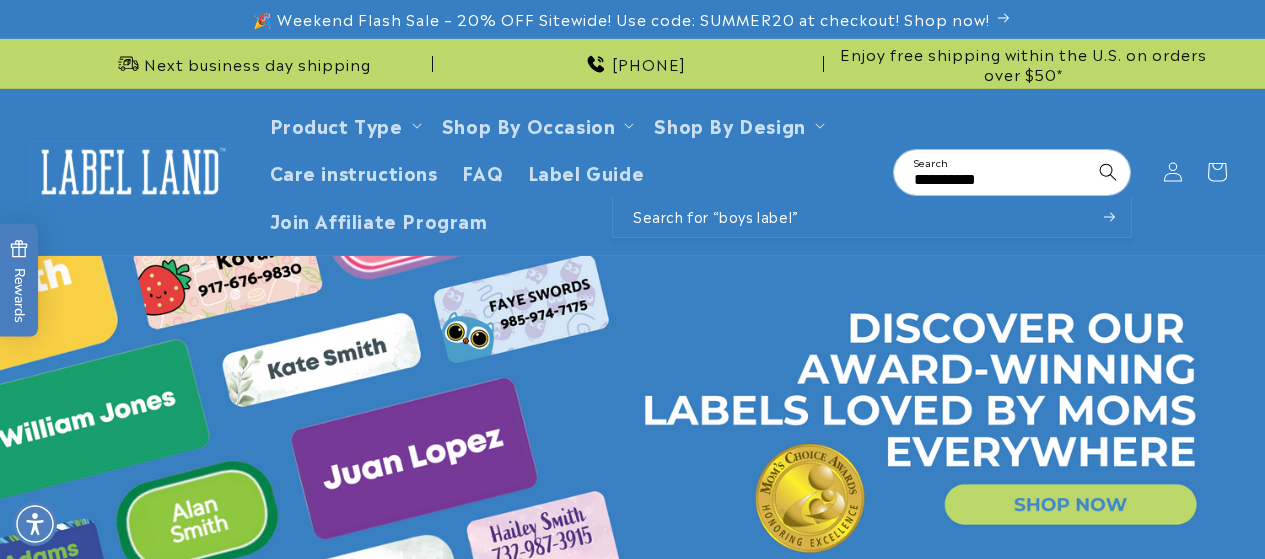 scroll, scrollTop: 6, scrollLeft: 0, axis: vertical 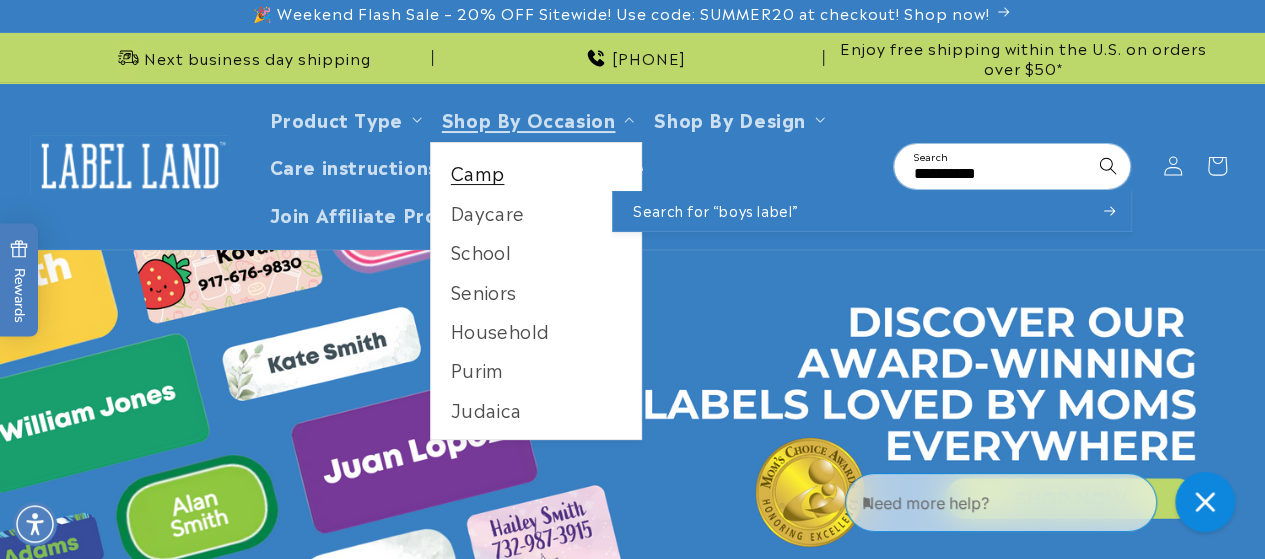 click on "Camp" at bounding box center [536, 172] 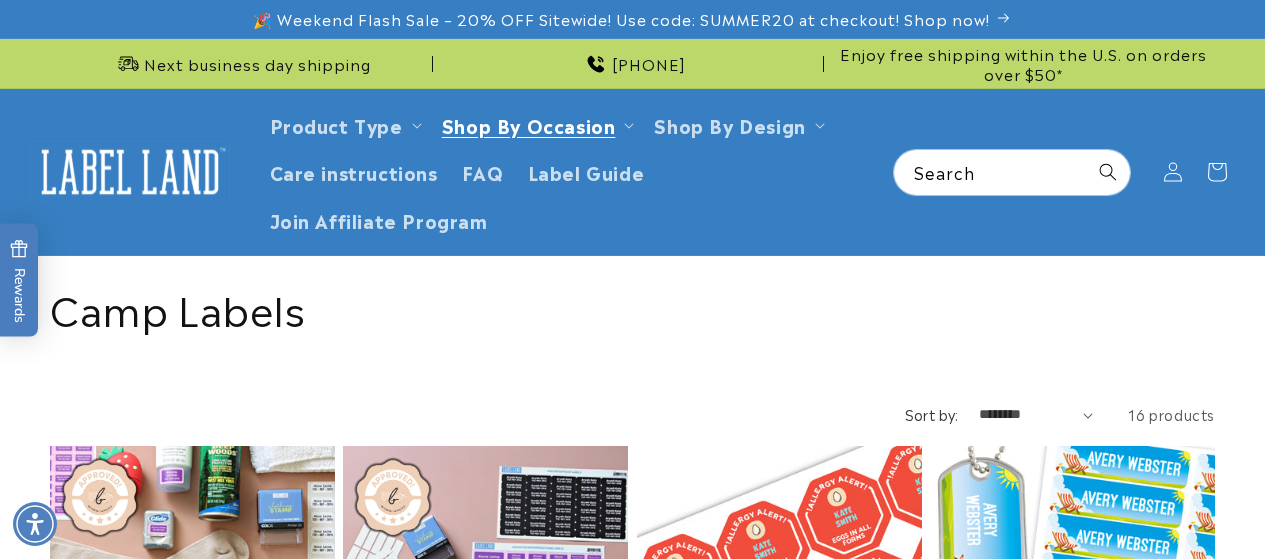 scroll, scrollTop: 0, scrollLeft: 0, axis: both 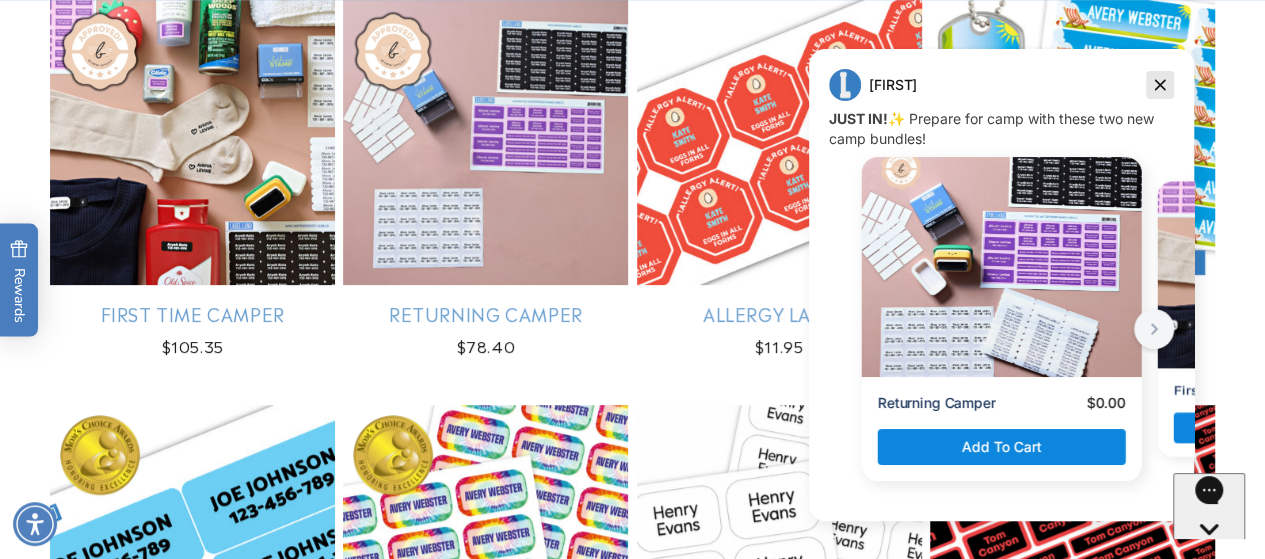 click at bounding box center (1160, 85) 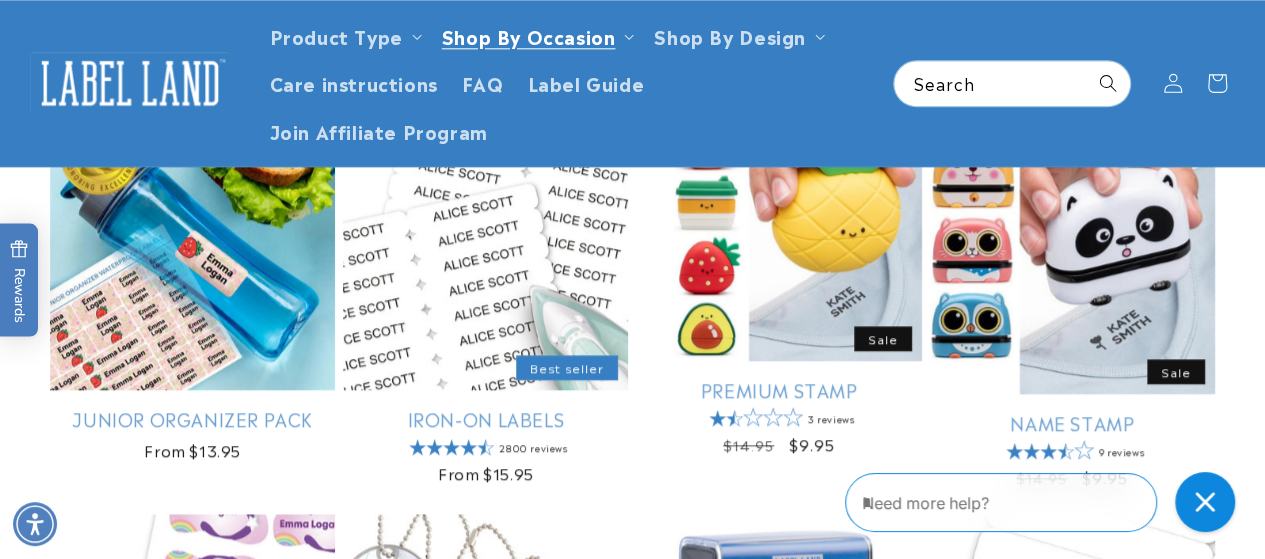 scroll, scrollTop: 1171, scrollLeft: 0, axis: vertical 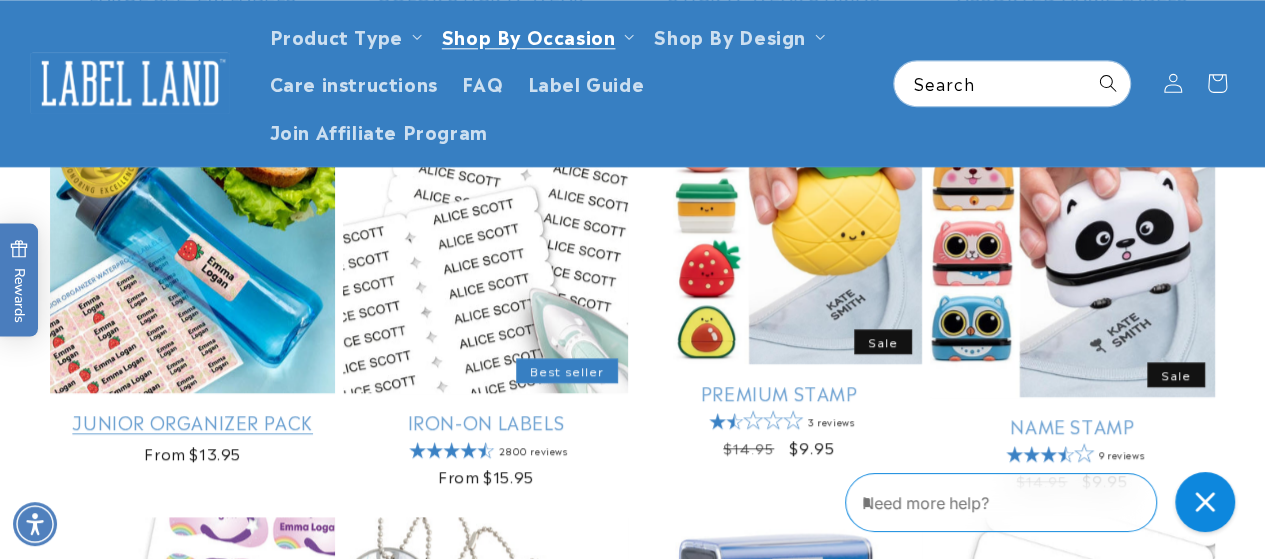 click on "Junior Organizer Pack" at bounding box center [192, 421] 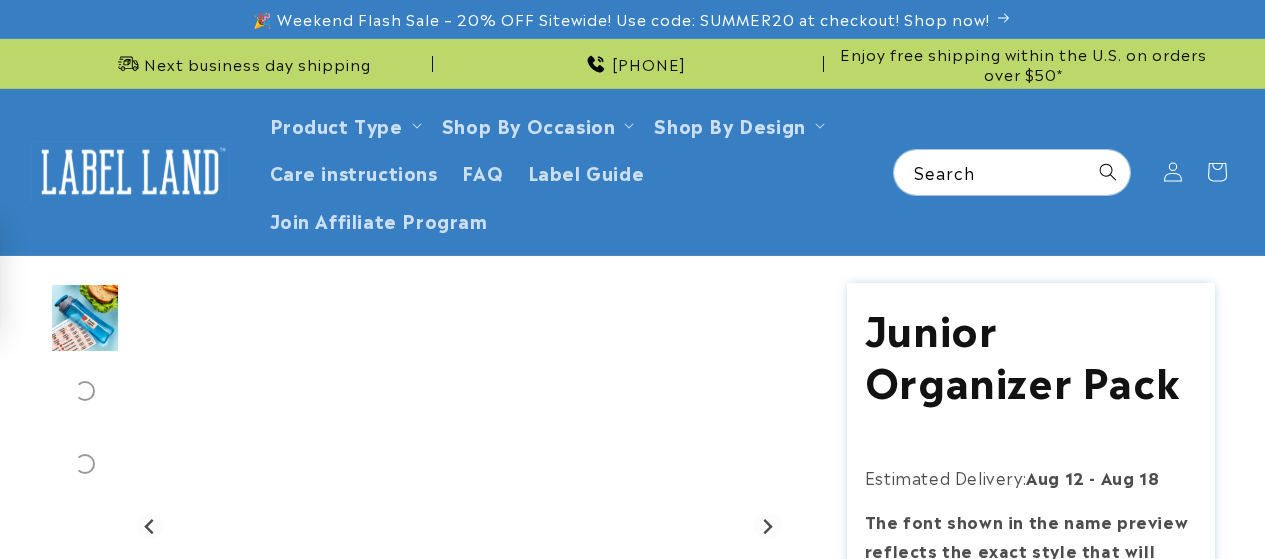 scroll, scrollTop: 0, scrollLeft: 0, axis: both 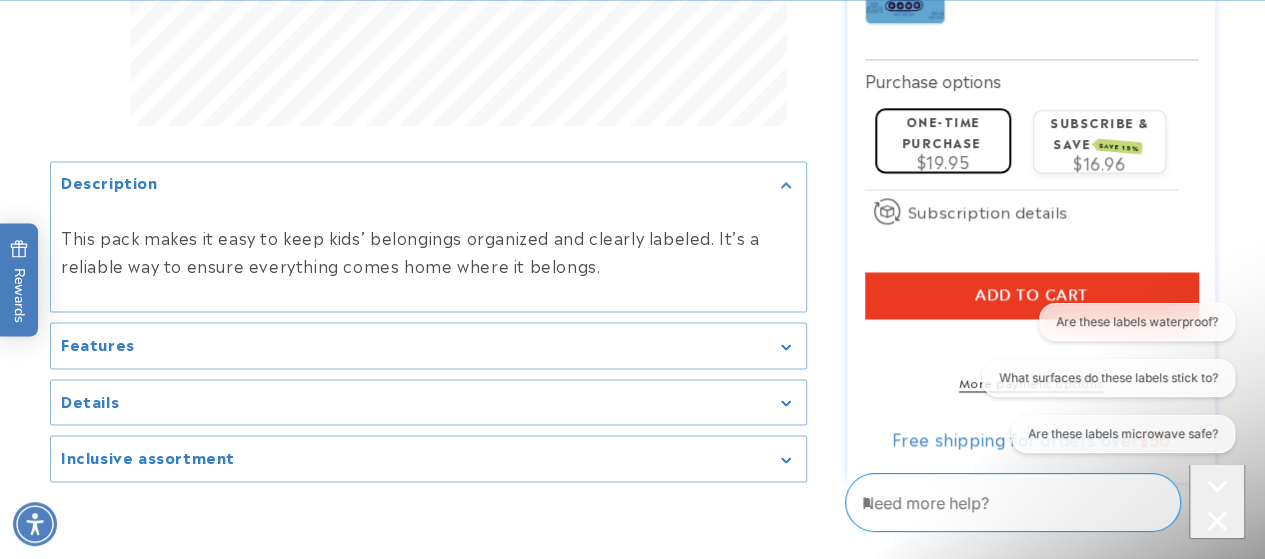 click on "Features" at bounding box center (428, 345) 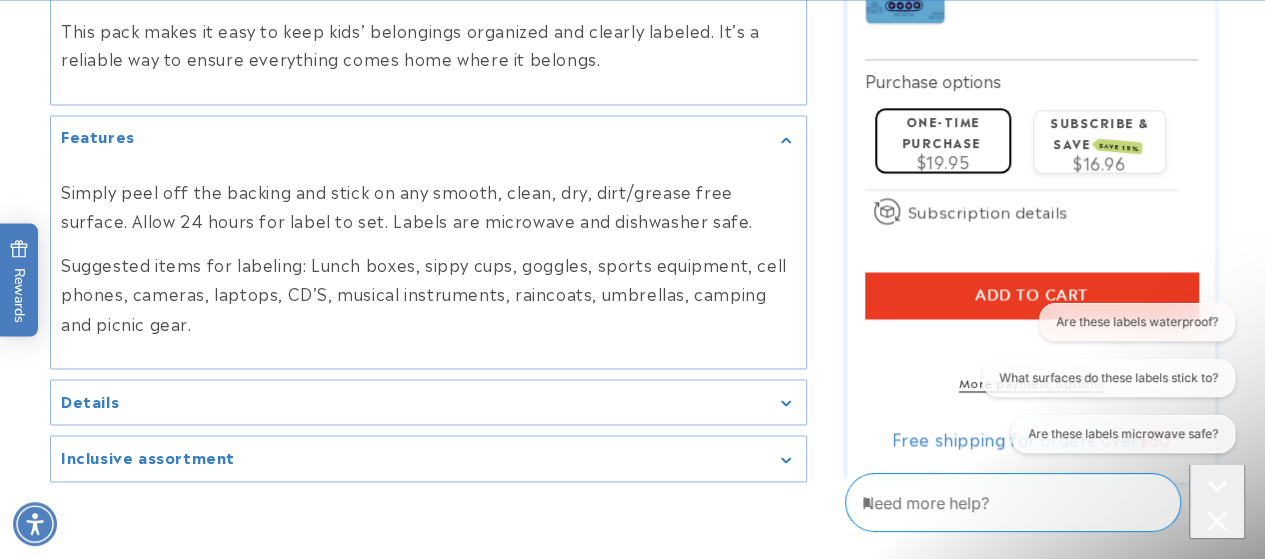 click on "You may also like
Name Stamp
Sale
Name Stamp
Regular price
$9.95
Regular price
$14.95
Sale price
$9.95
Unit price
/
per
Sale" at bounding box center (632, 740) 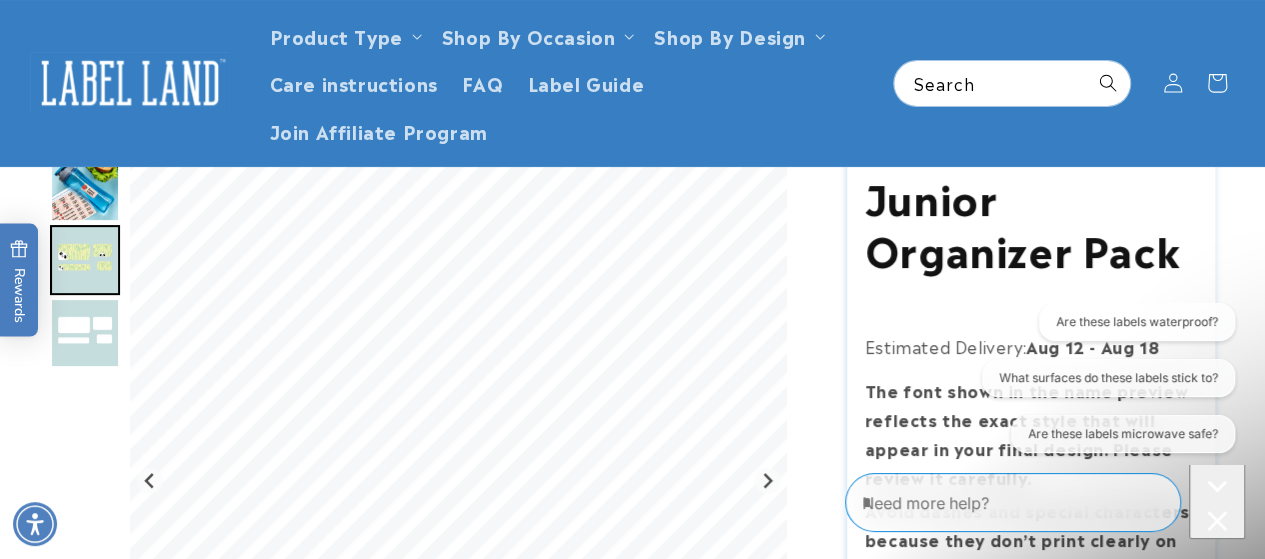 scroll, scrollTop: 0, scrollLeft: 0, axis: both 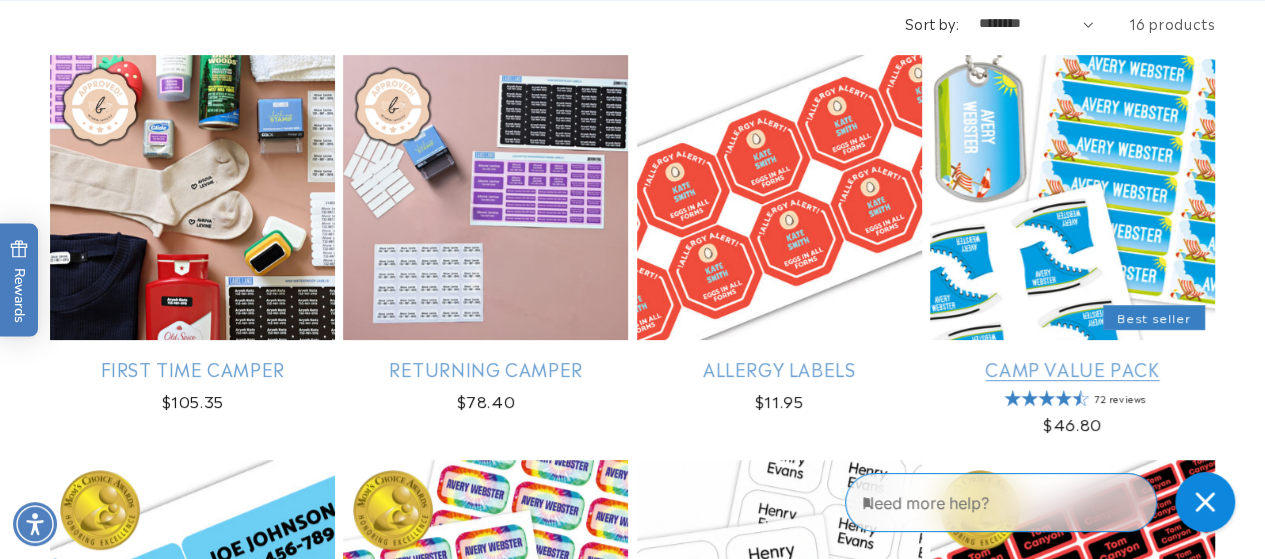 click on "Camp Value Pack" at bounding box center [1072, 368] 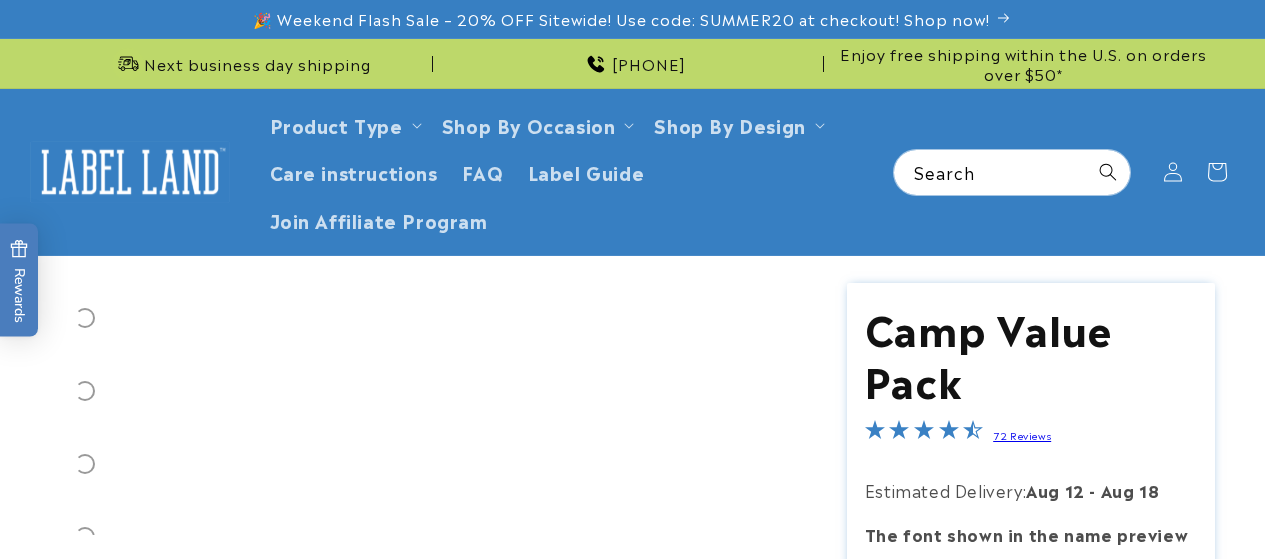 scroll, scrollTop: 0, scrollLeft: 0, axis: both 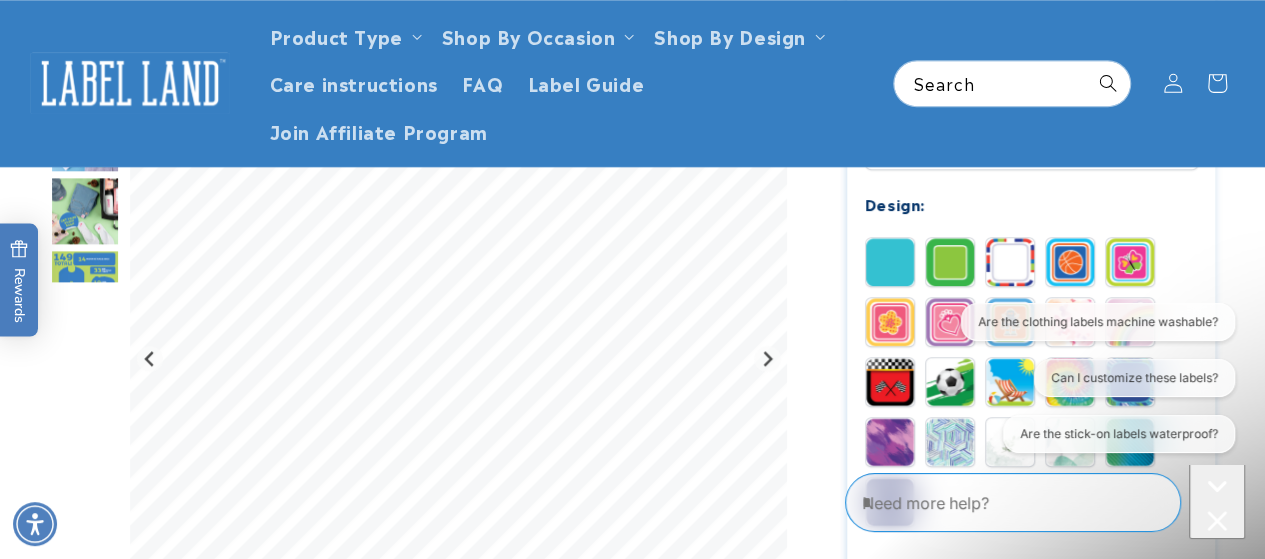 drag, startPoint x: 238, startPoint y: 76, endPoint x: 1247, endPoint y: 280, distance: 1029.4159 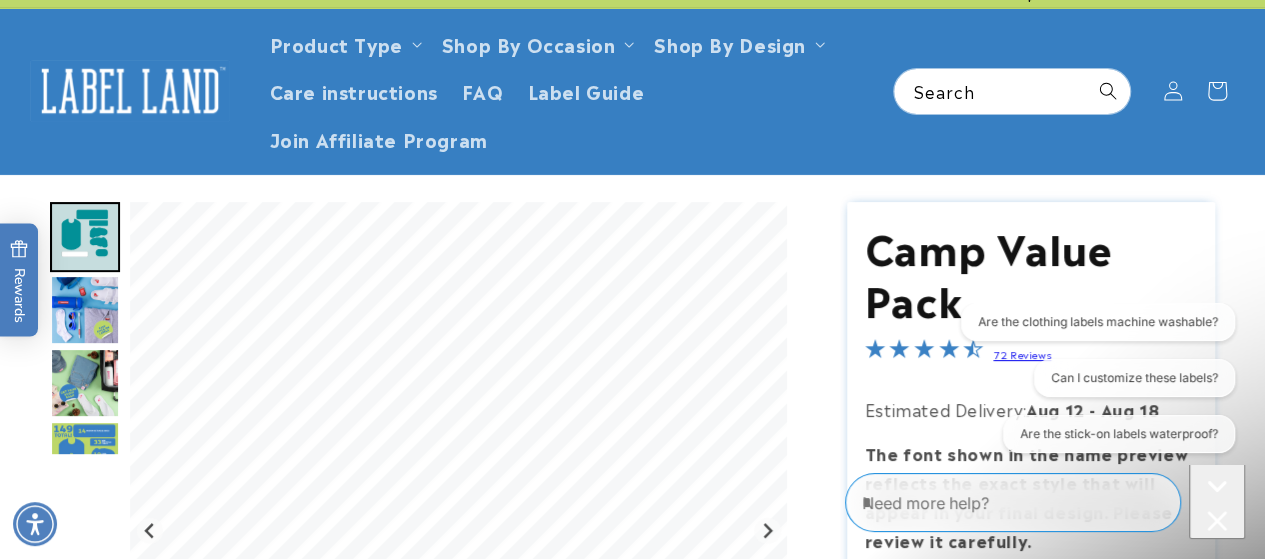 scroll, scrollTop: 0, scrollLeft: 0, axis: both 